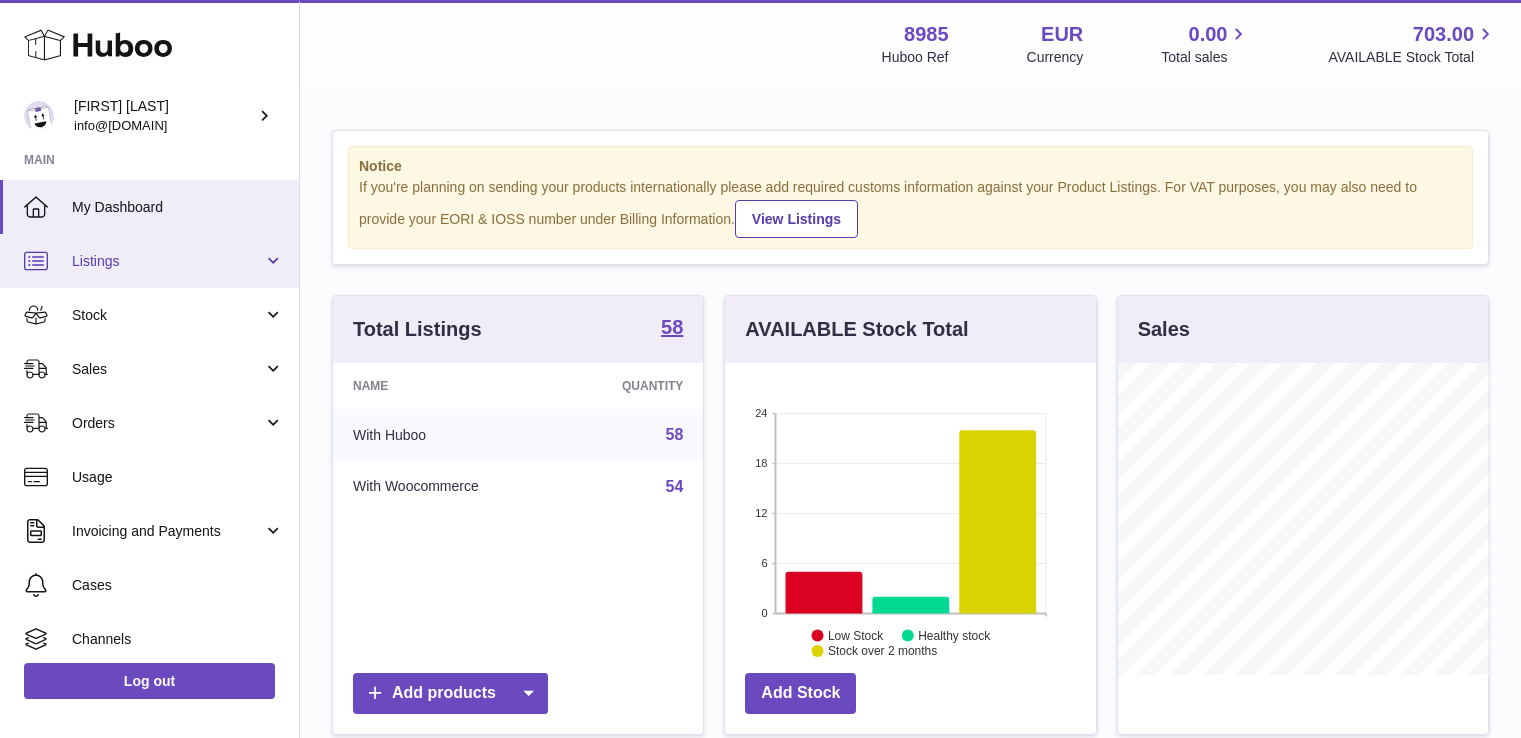 scroll, scrollTop: 0, scrollLeft: 0, axis: both 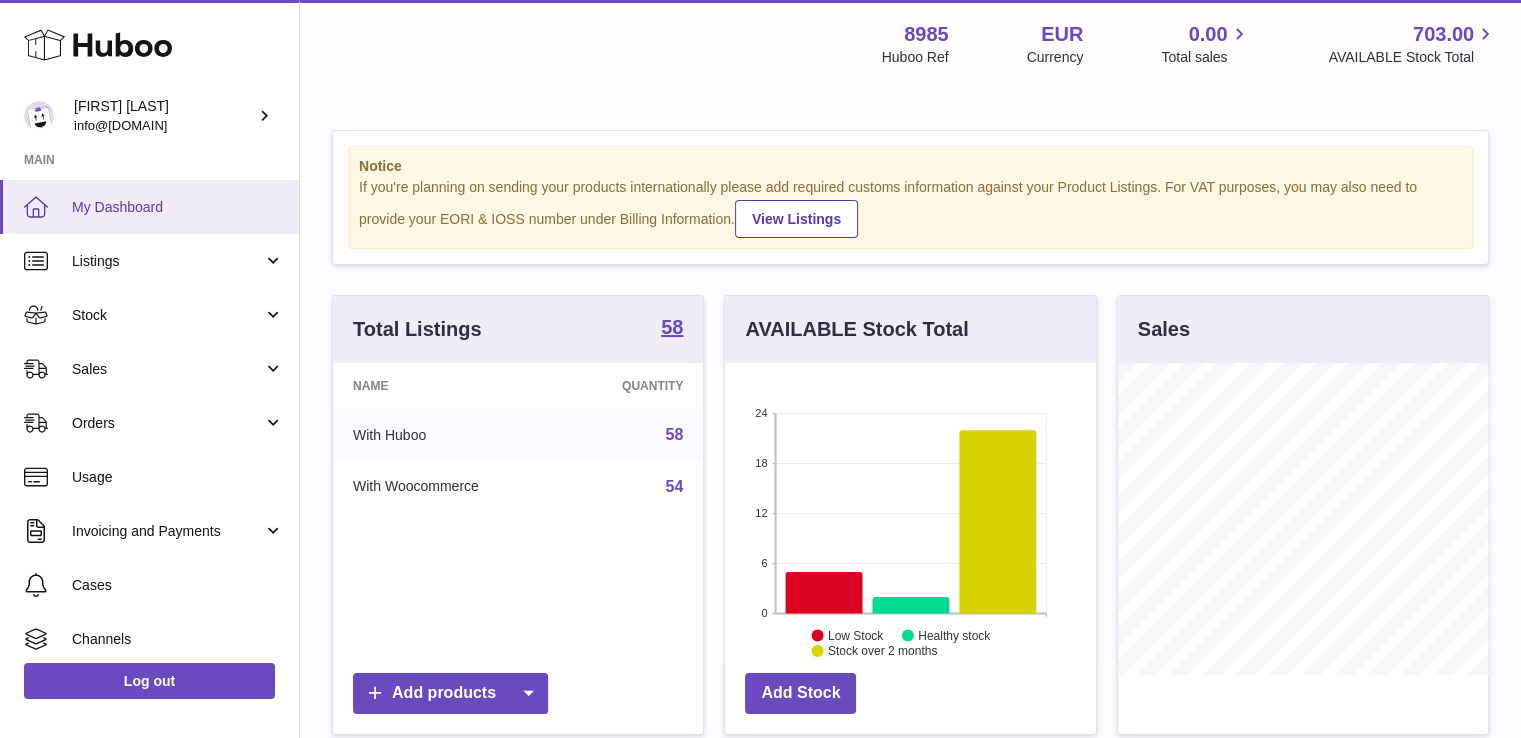 click on "My Dashboard" at bounding box center (178, 207) 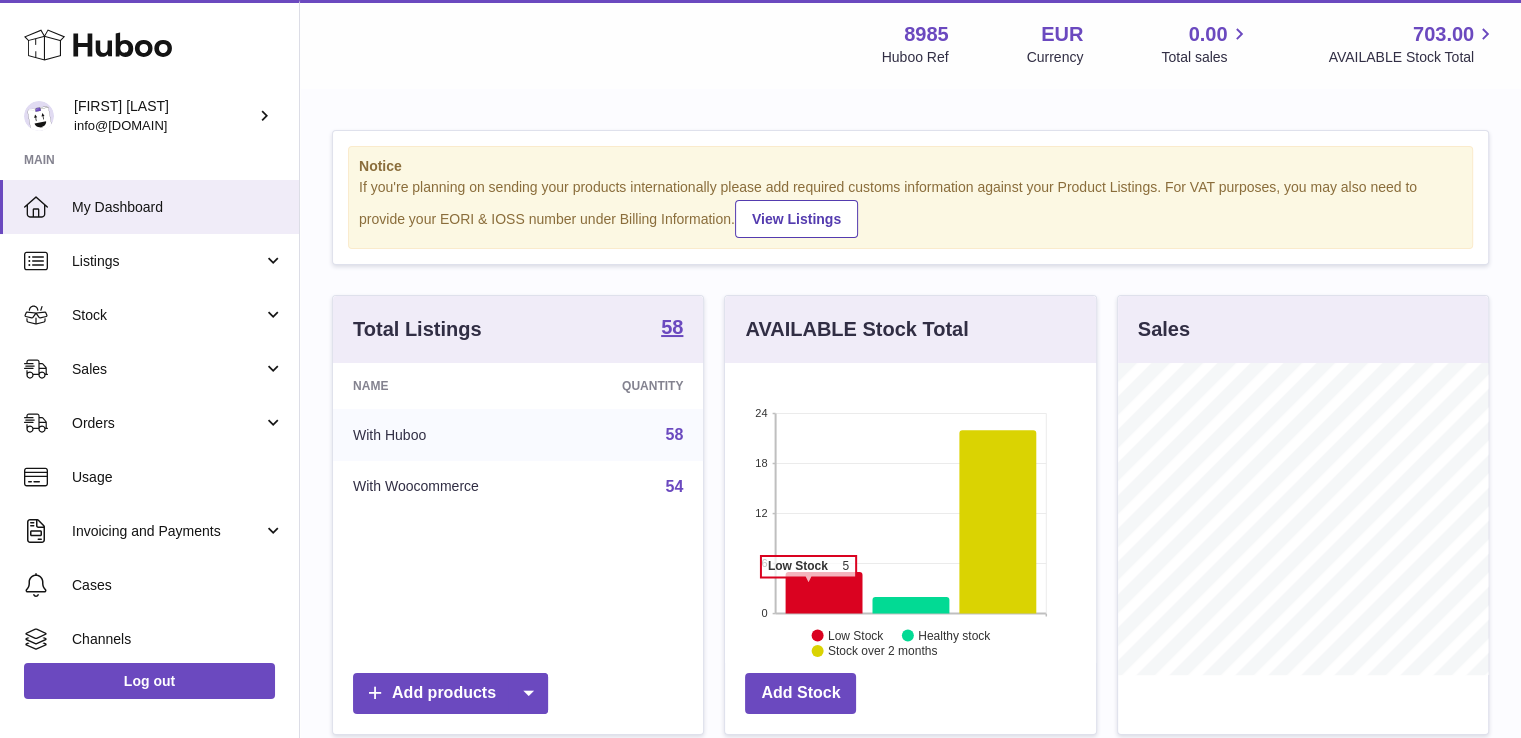 click 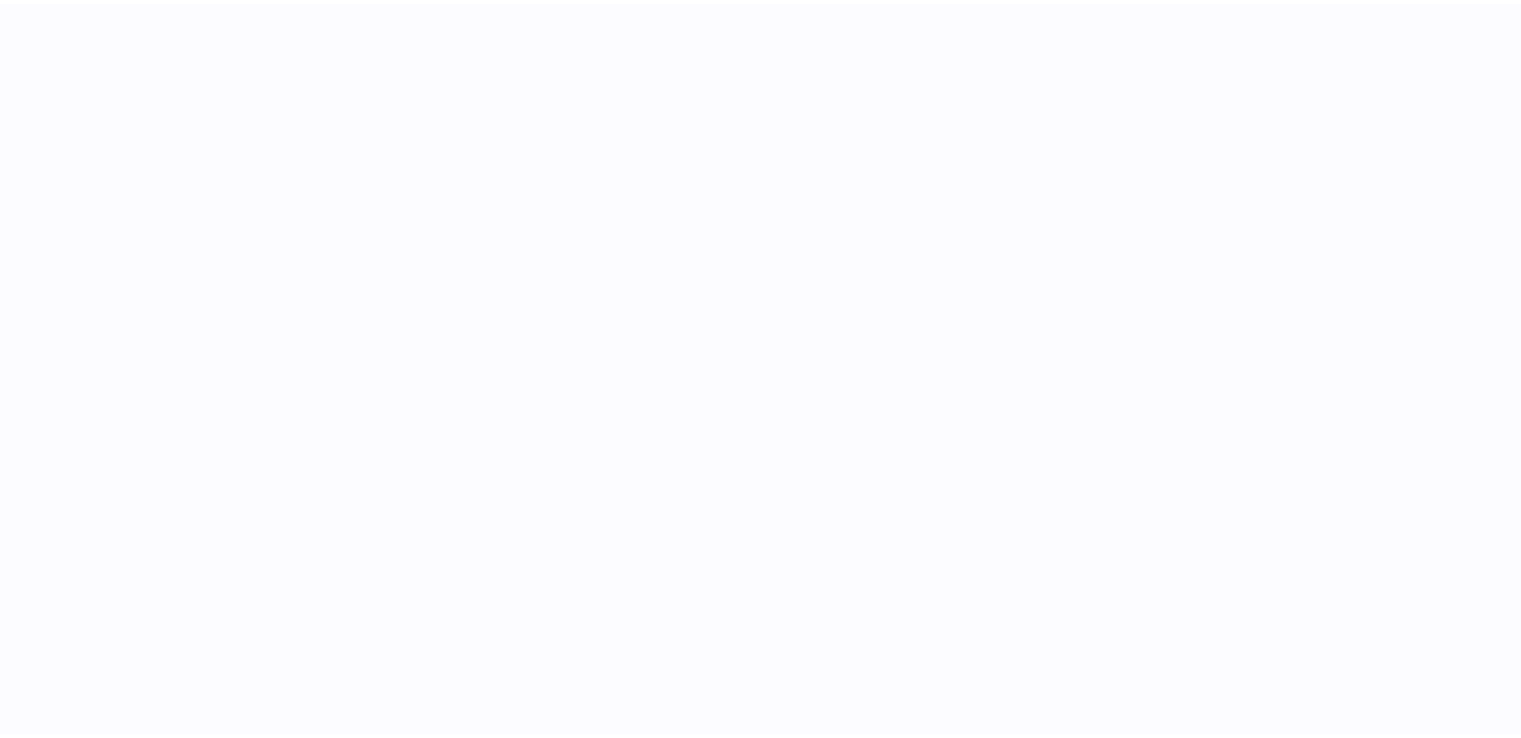 scroll, scrollTop: 0, scrollLeft: 0, axis: both 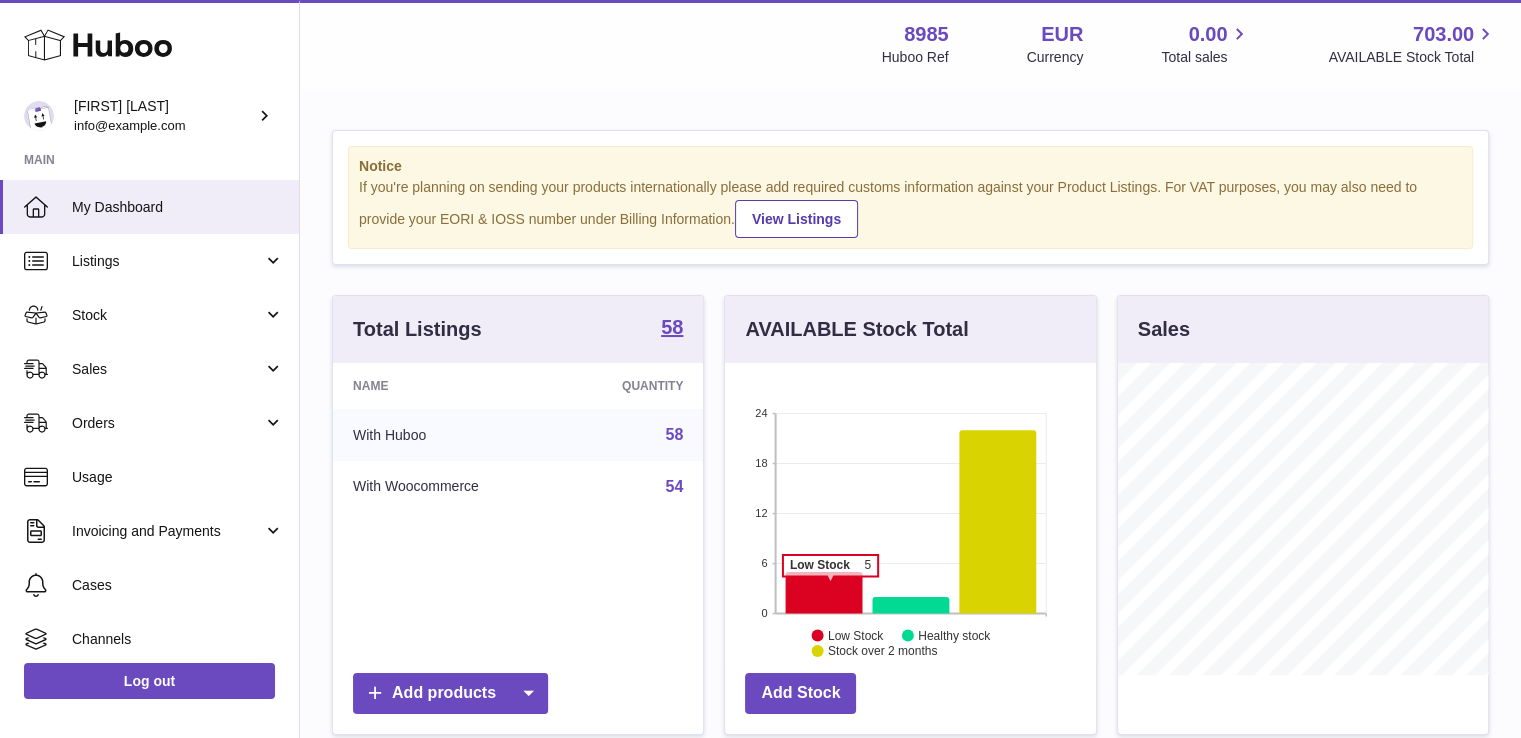 click 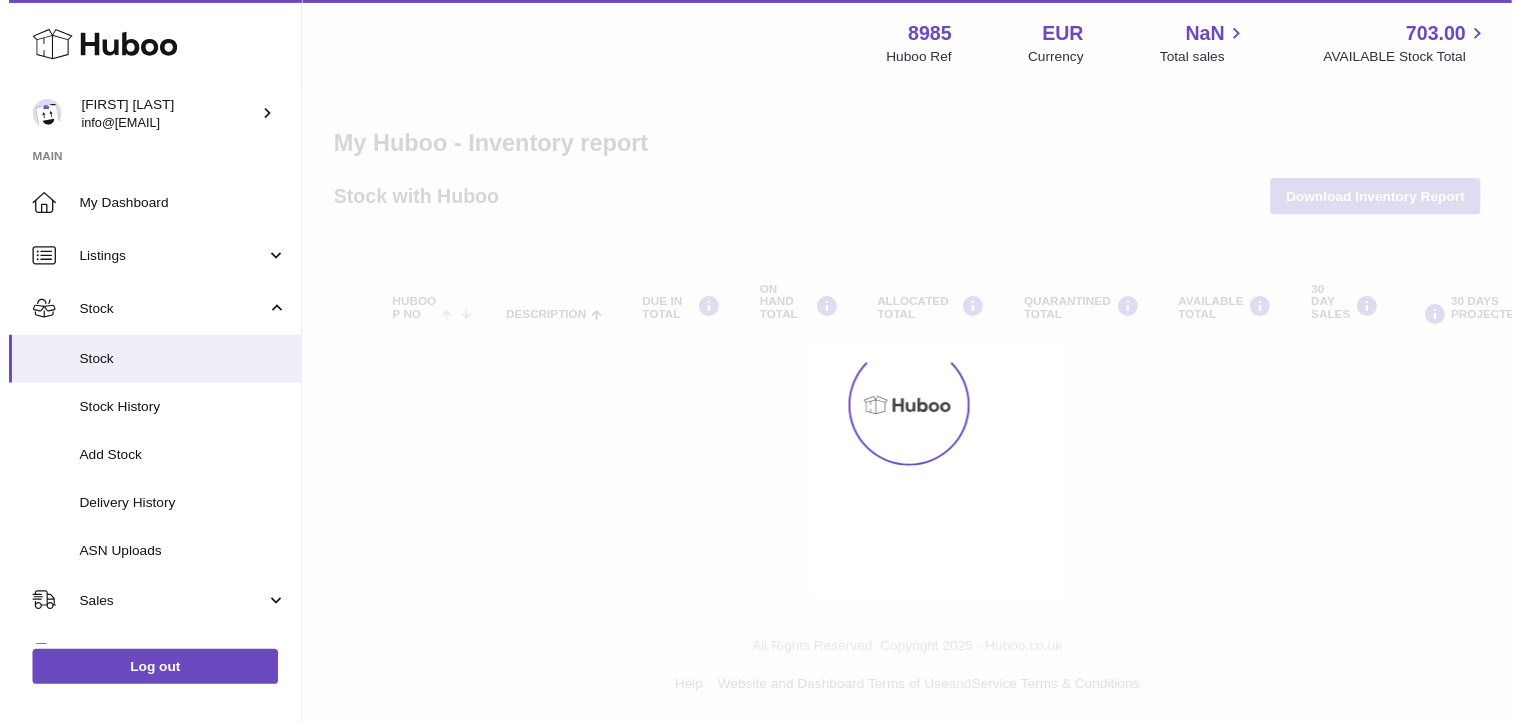 scroll, scrollTop: 0, scrollLeft: 0, axis: both 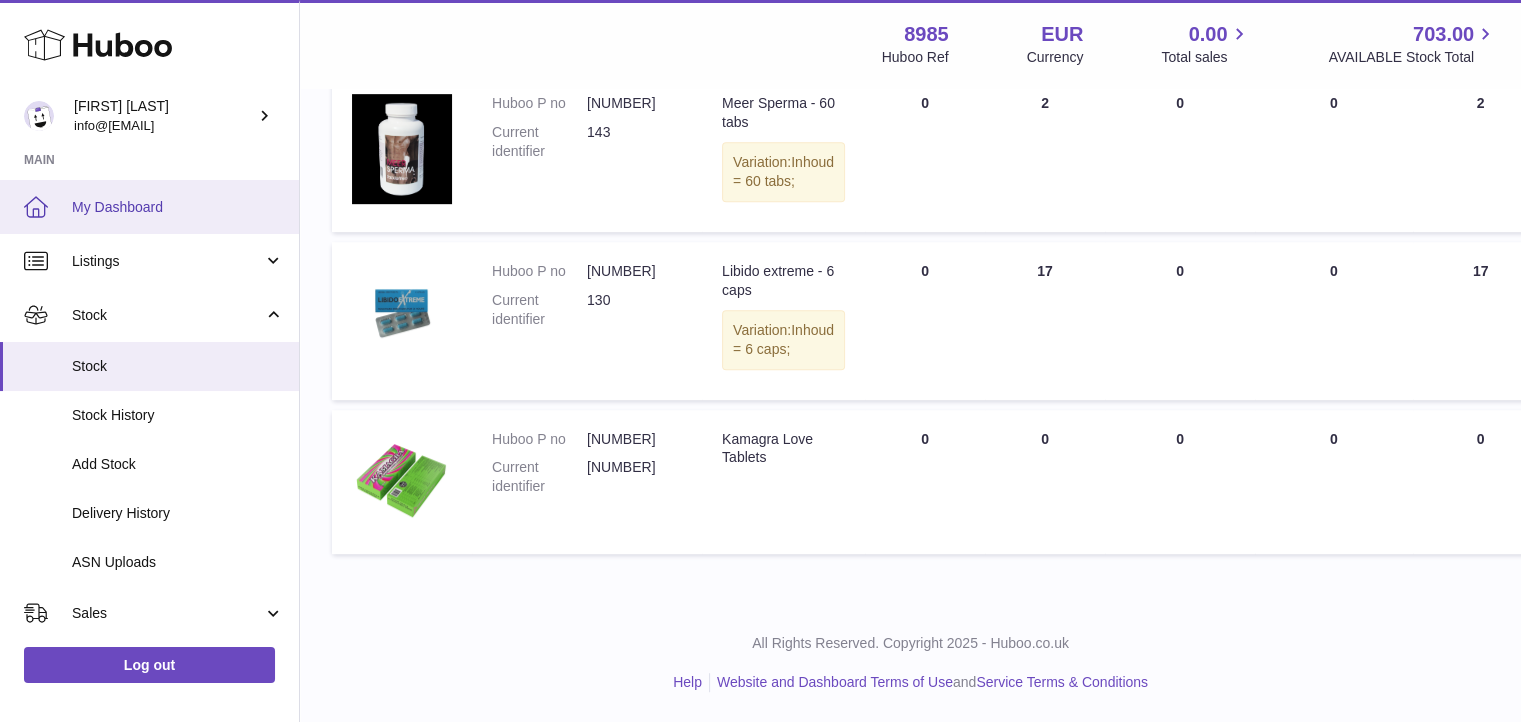 click on "My Dashboard" at bounding box center (178, 207) 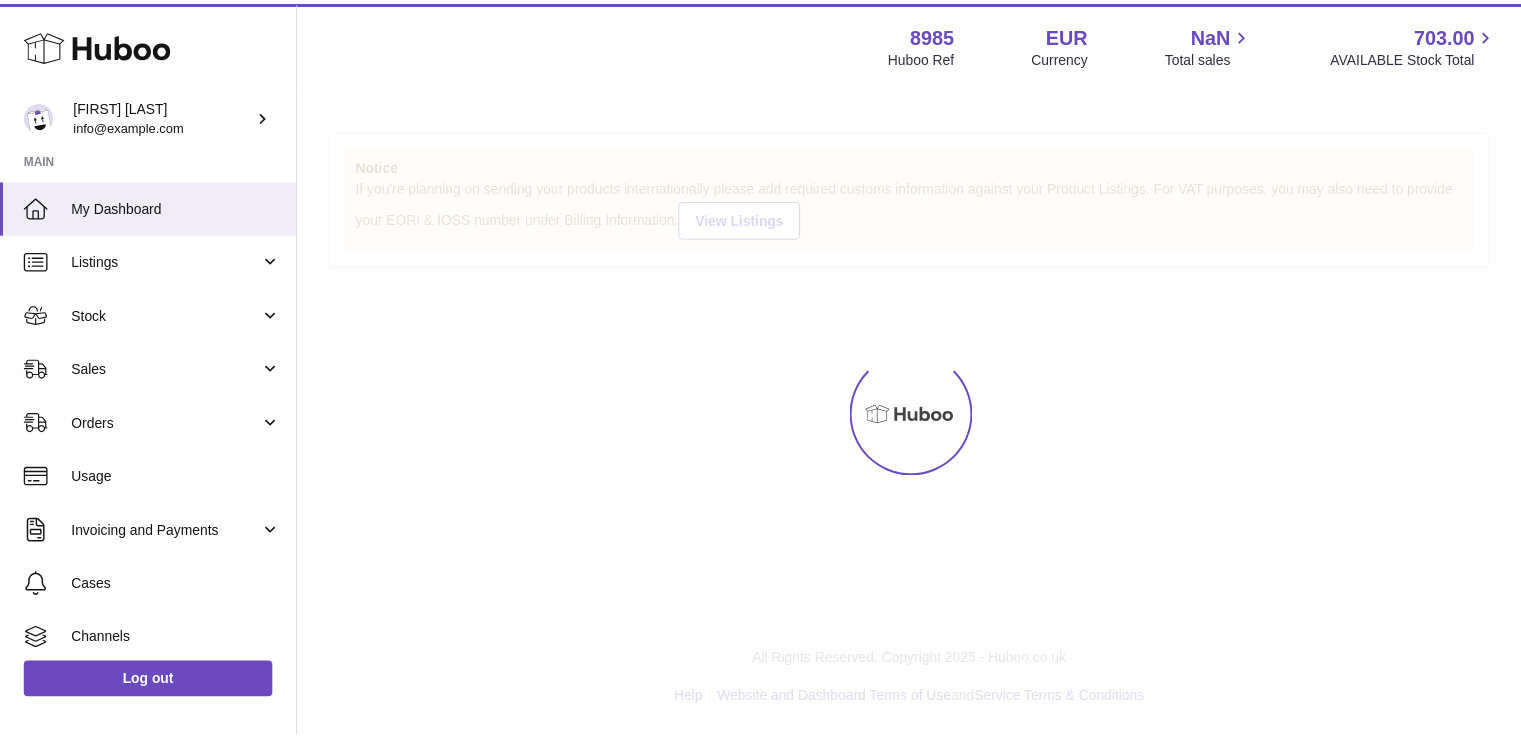 scroll, scrollTop: 0, scrollLeft: 0, axis: both 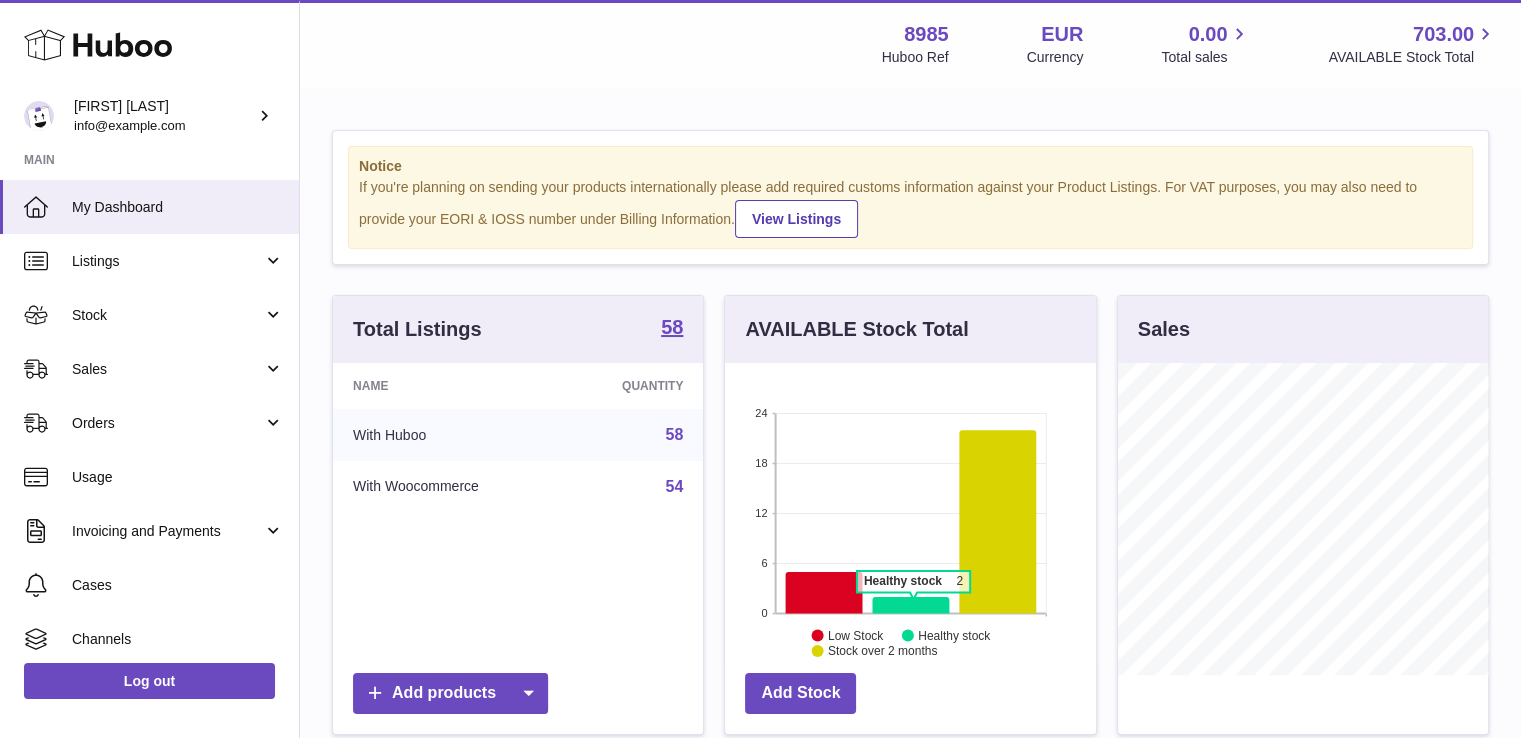 click 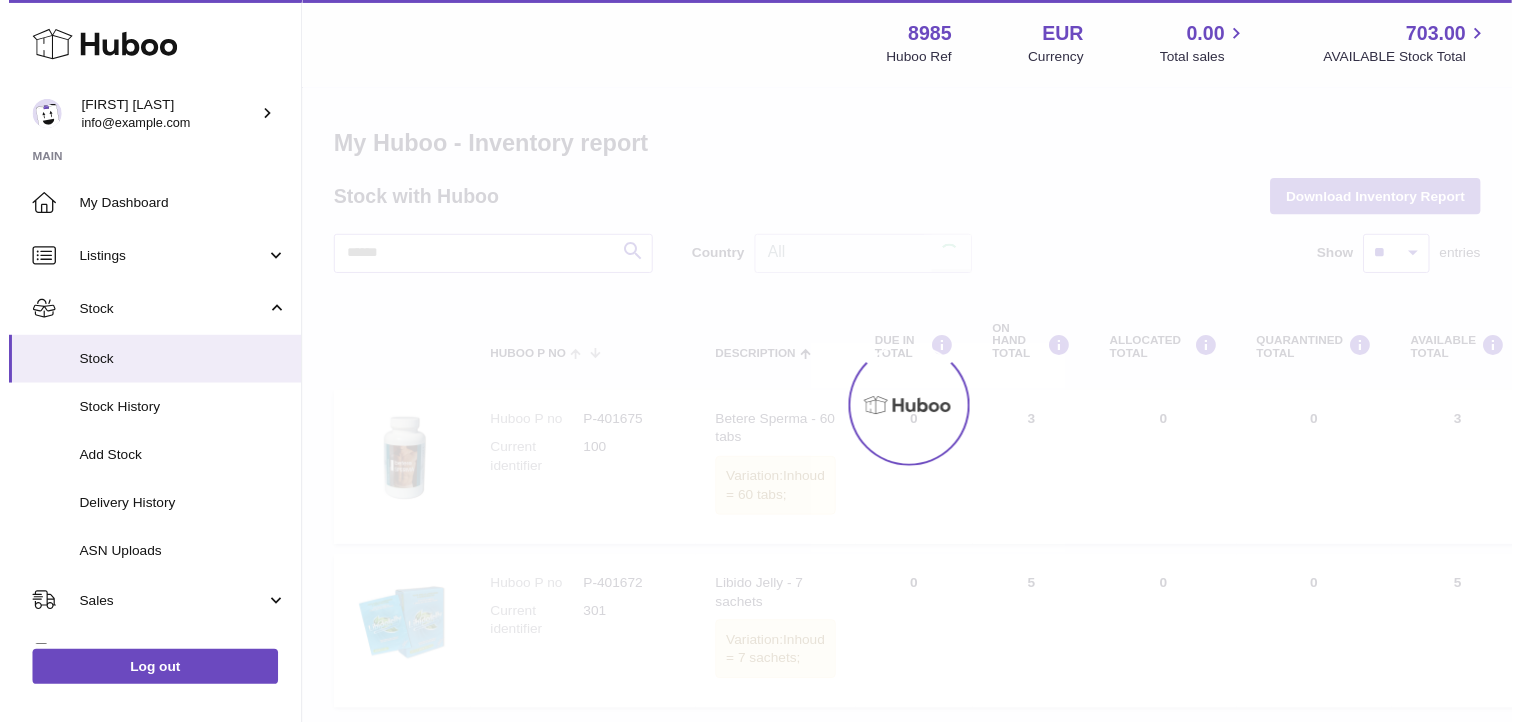 scroll, scrollTop: 0, scrollLeft: 0, axis: both 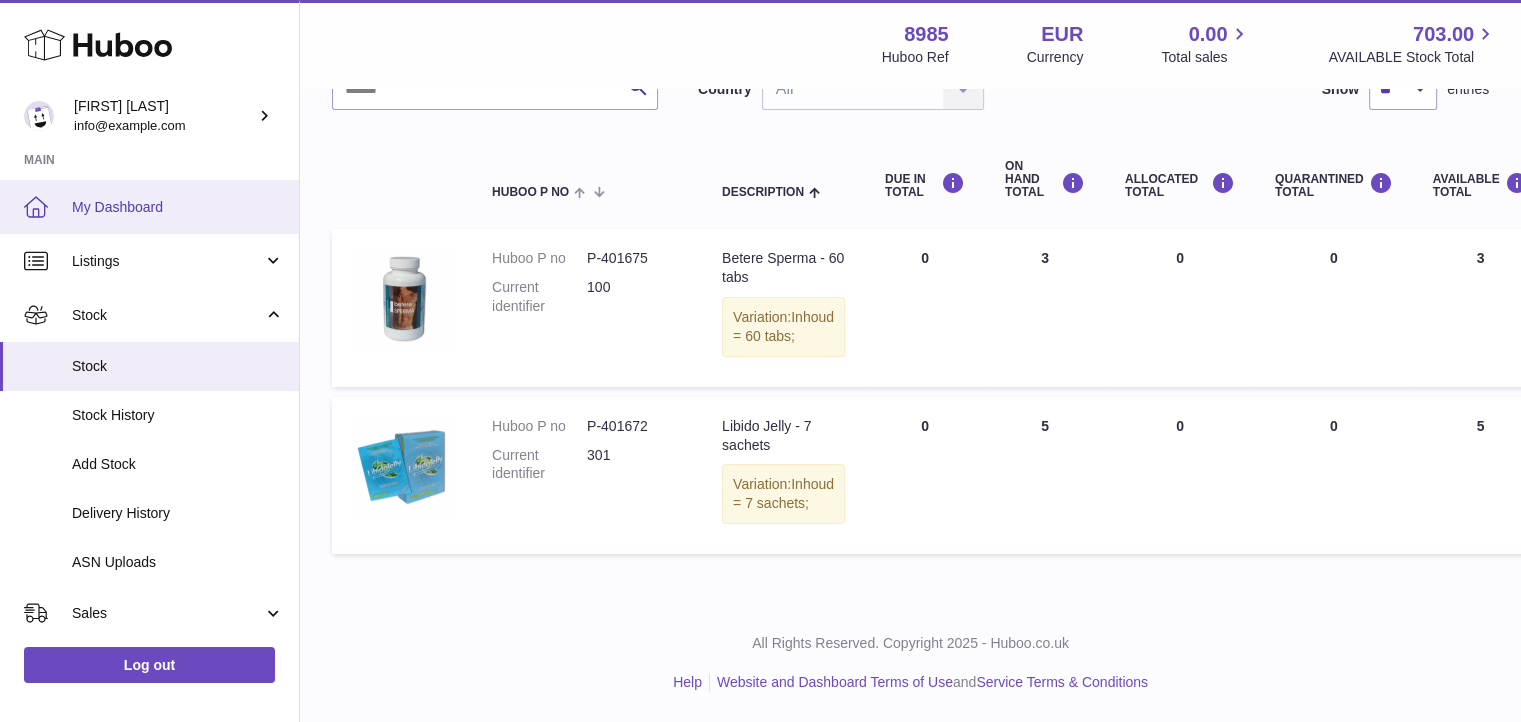click on "My Dashboard" at bounding box center [149, 207] 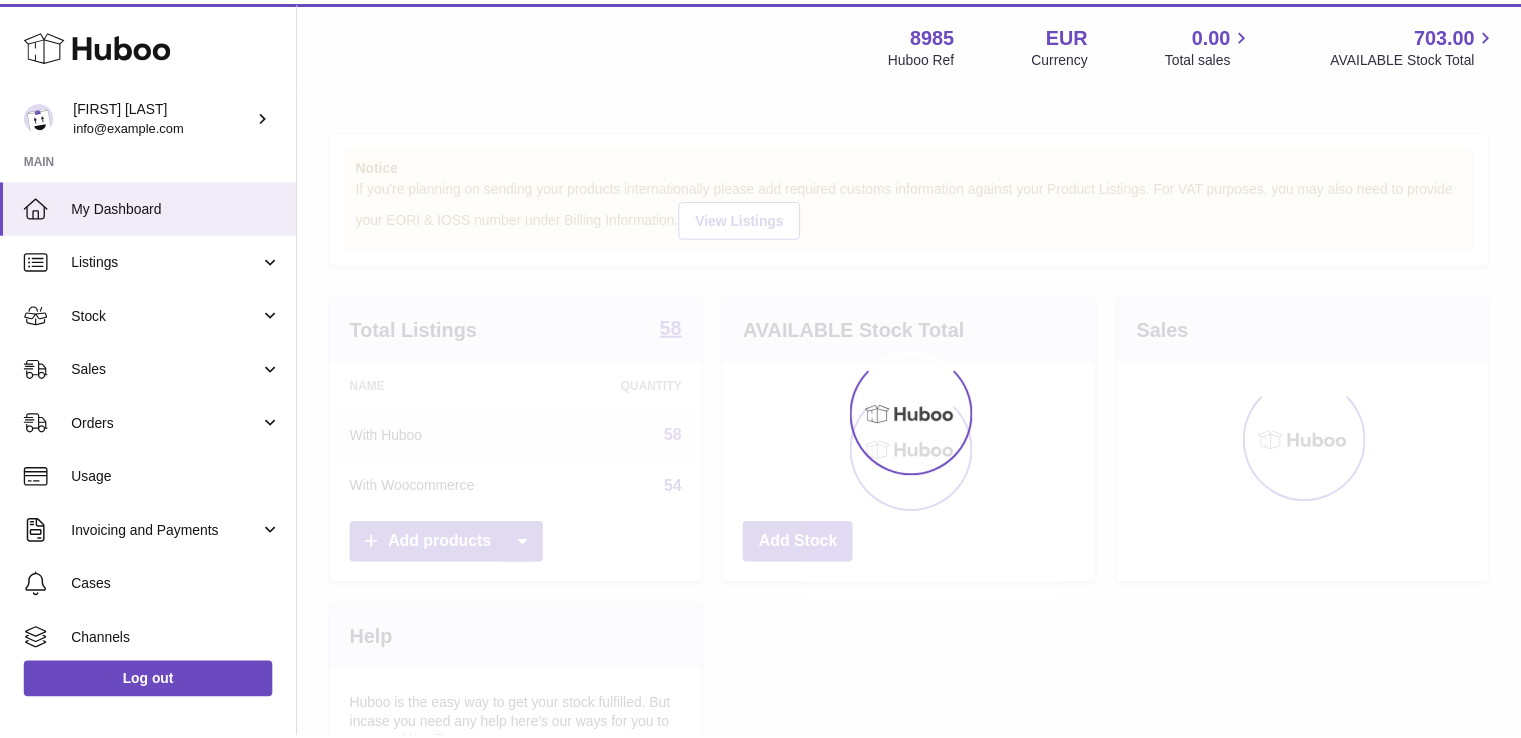 scroll, scrollTop: 0, scrollLeft: 0, axis: both 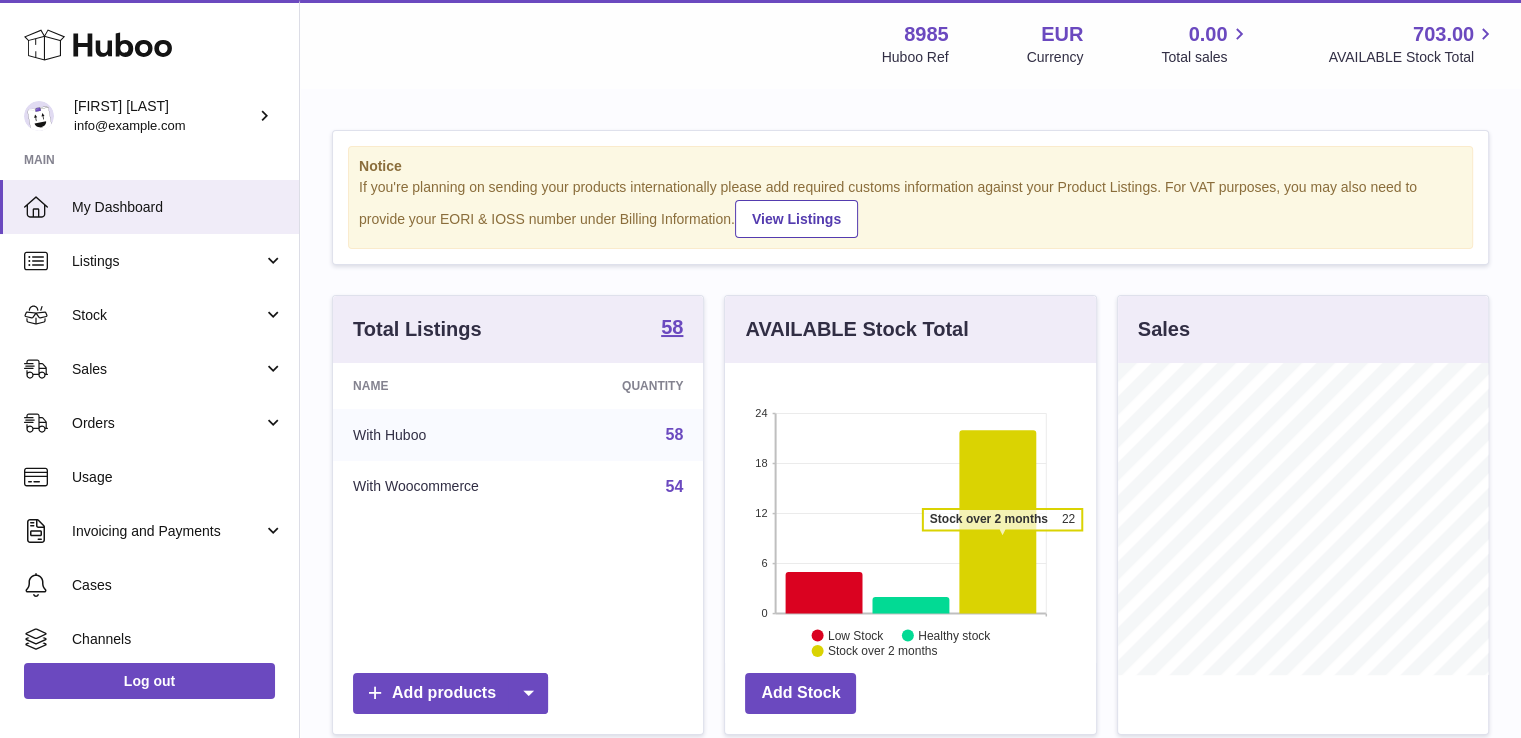 click 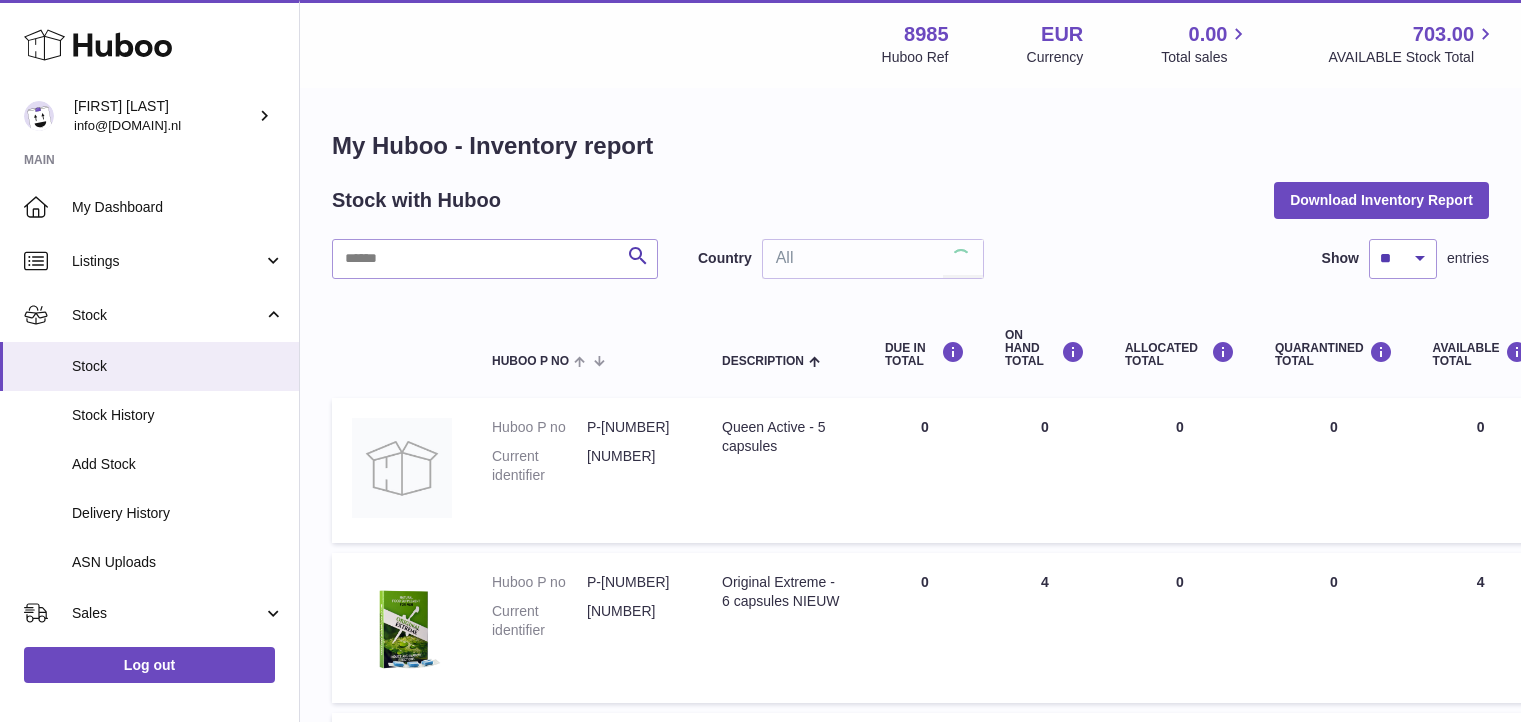 scroll, scrollTop: 0, scrollLeft: 0, axis: both 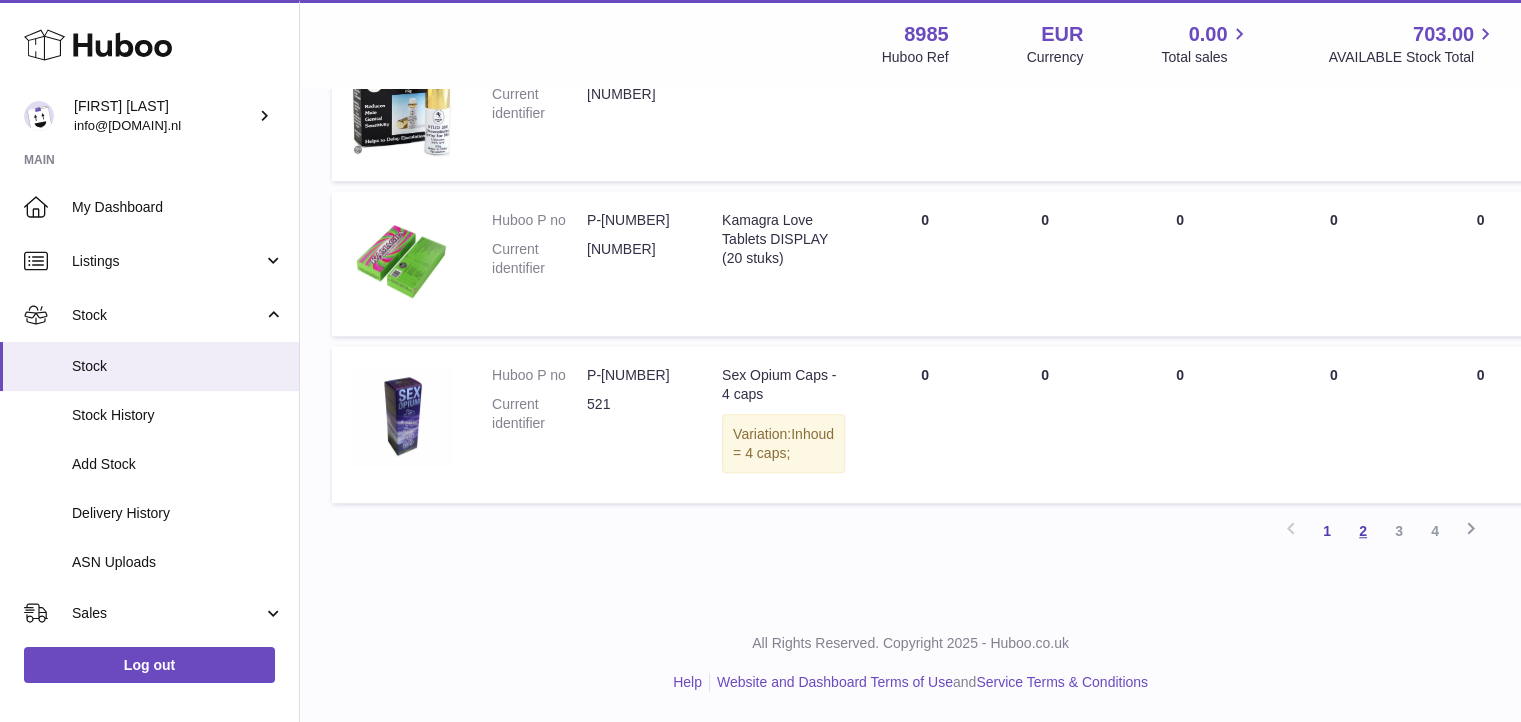 click on "2" at bounding box center (1363, 531) 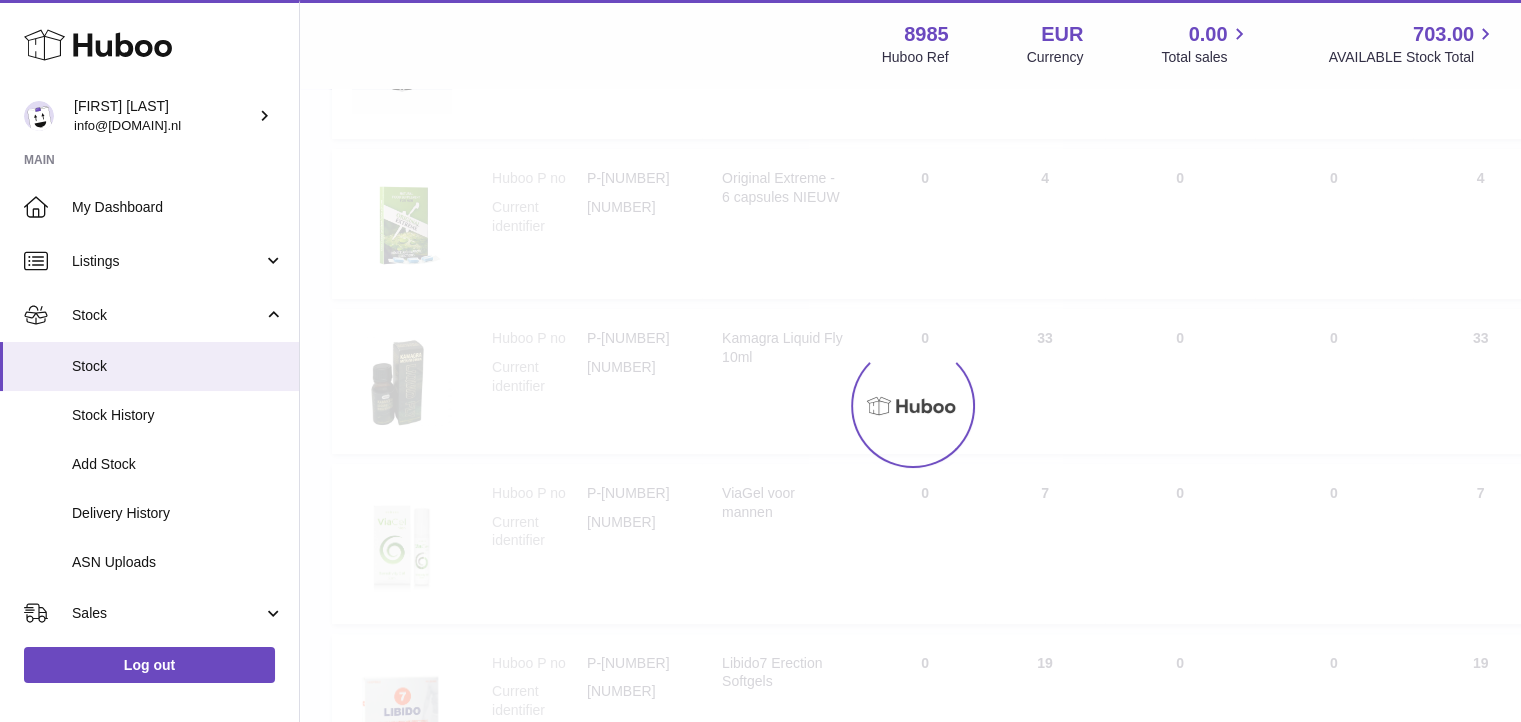 scroll, scrollTop: 90, scrollLeft: 0, axis: vertical 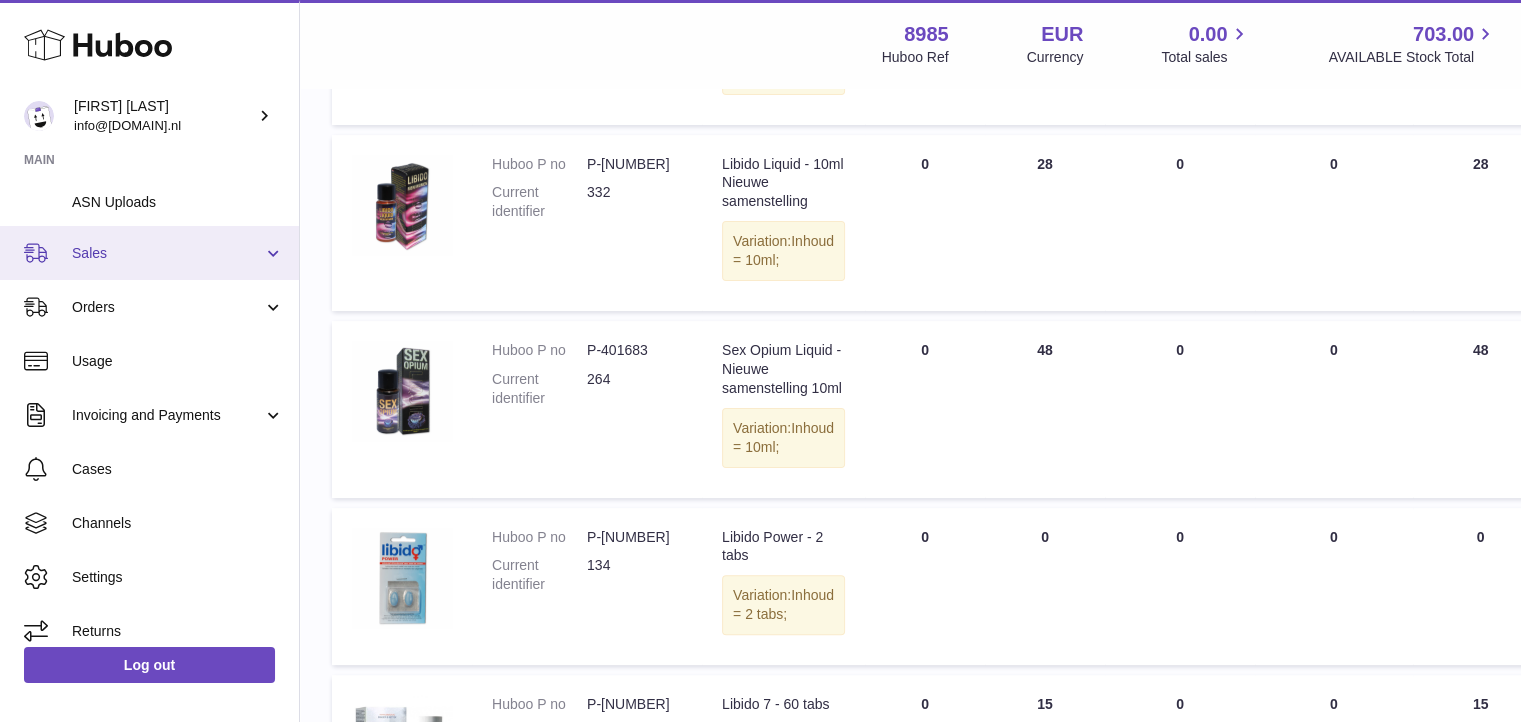 click on "Sales" at bounding box center (167, 253) 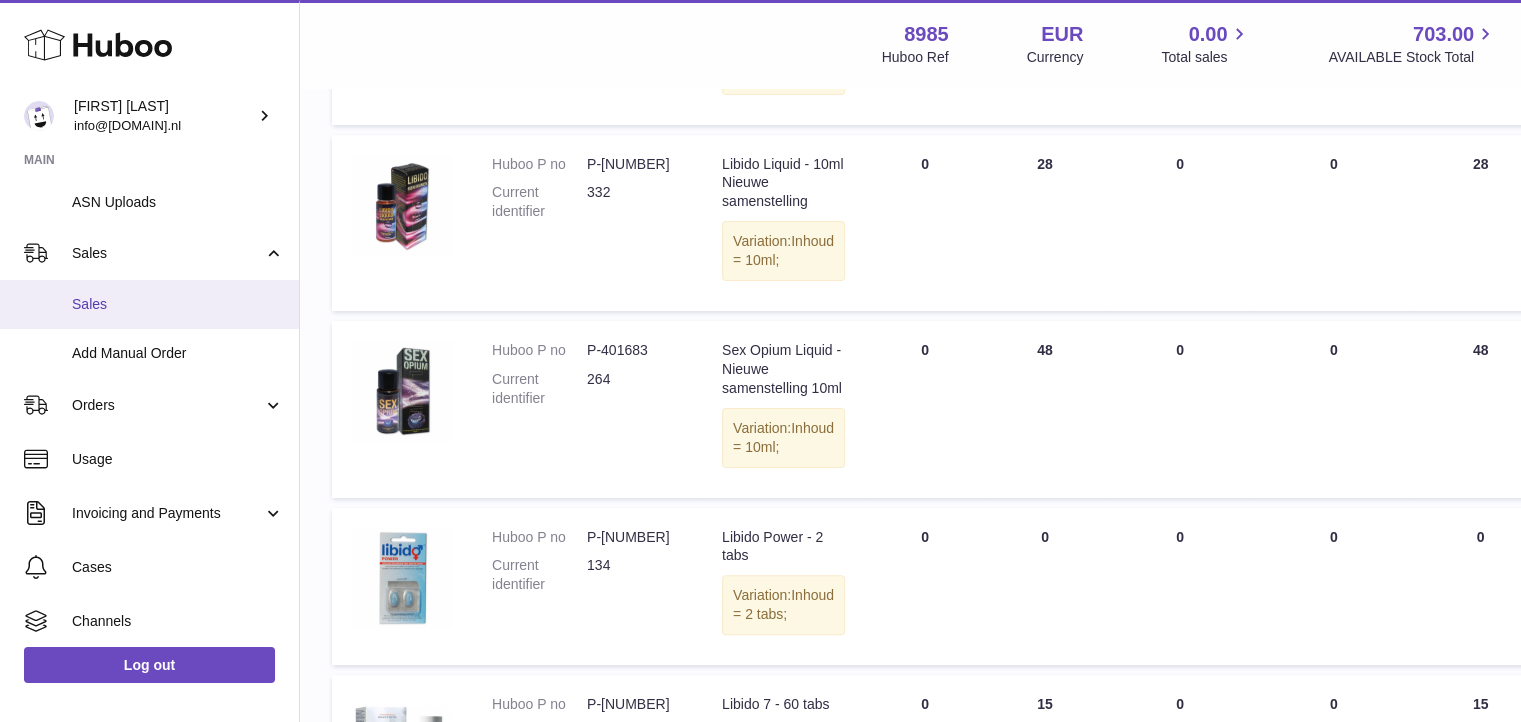 click on "Sales" at bounding box center [178, 304] 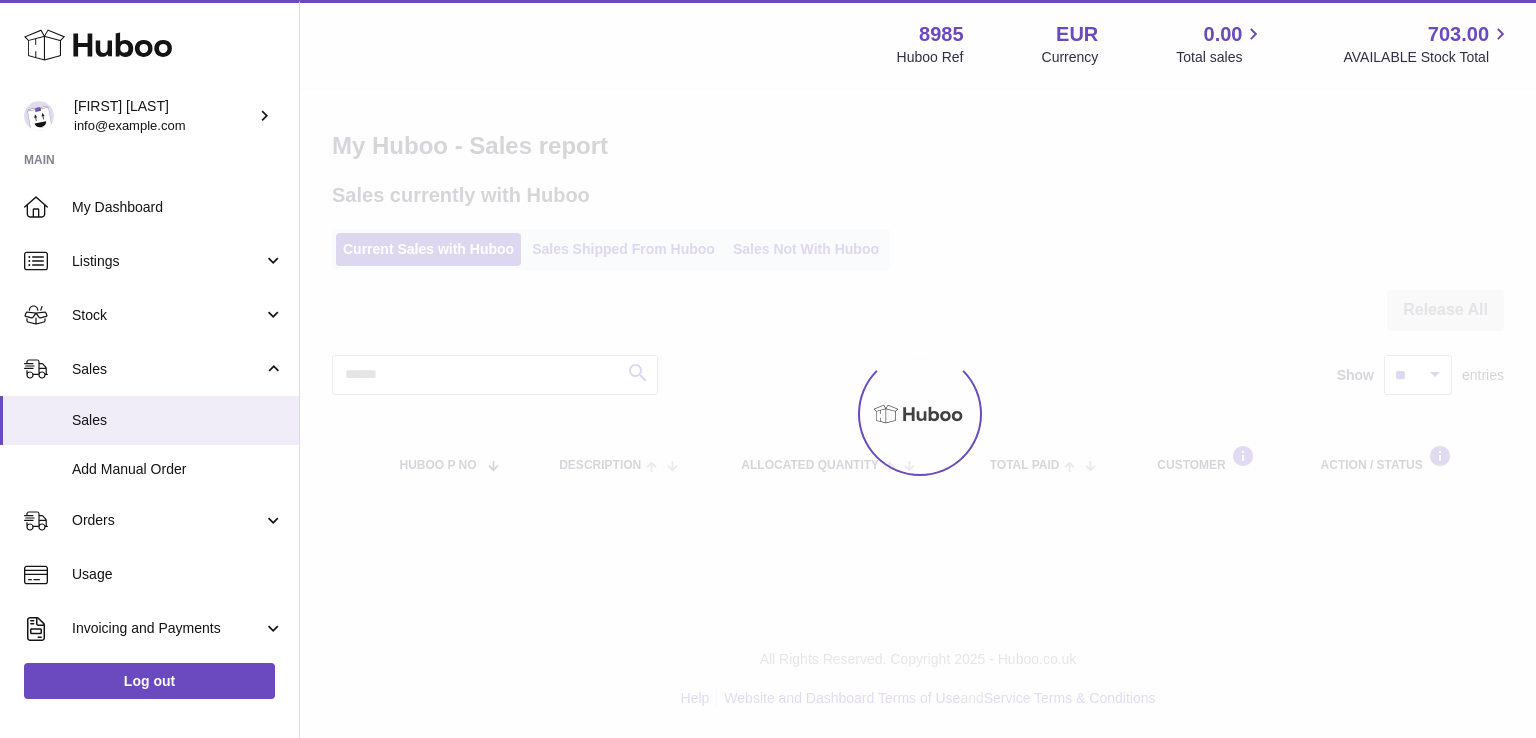scroll, scrollTop: 0, scrollLeft: 0, axis: both 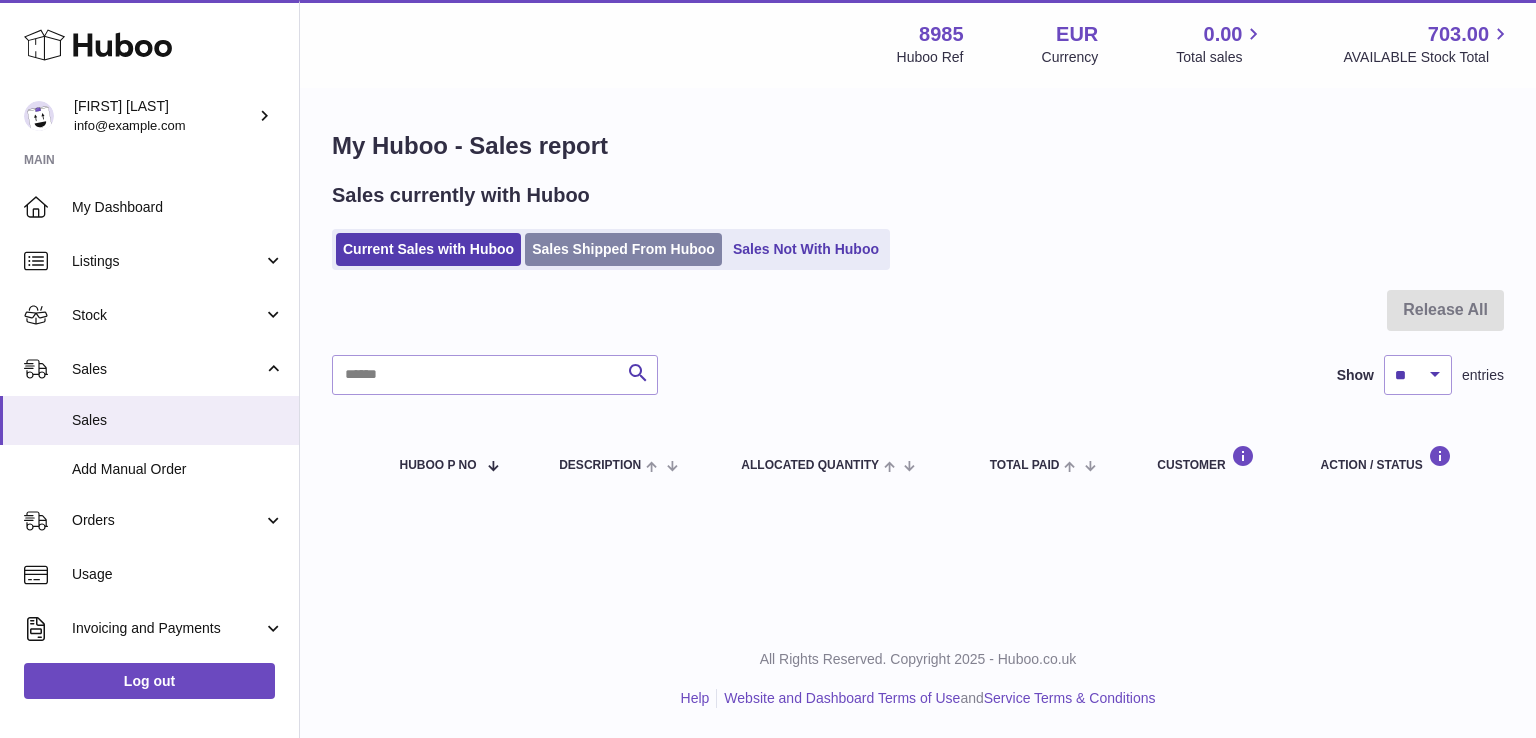 click on "Sales Shipped From Huboo" at bounding box center (623, 249) 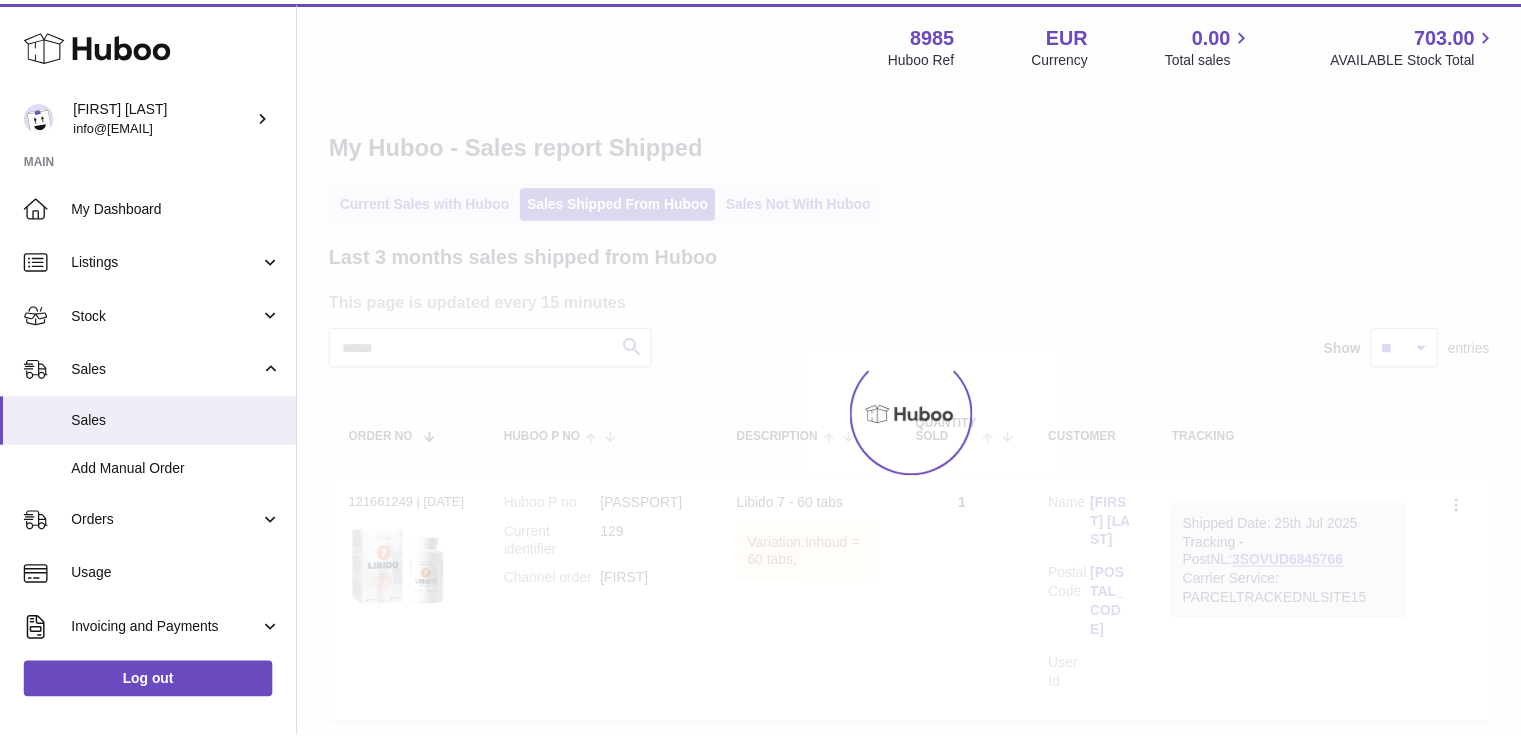 scroll, scrollTop: 0, scrollLeft: 0, axis: both 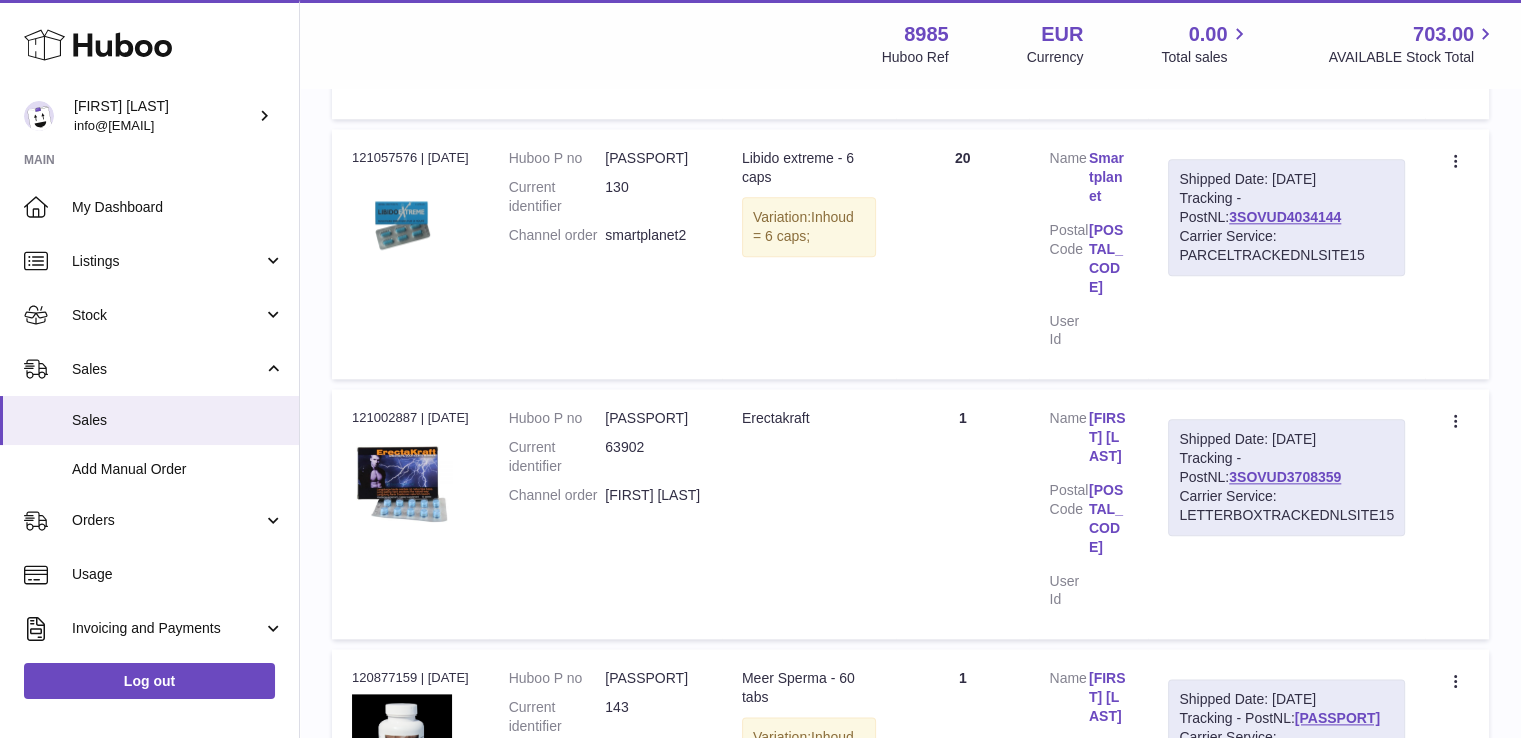 click on "2" at bounding box center (1183, 885) 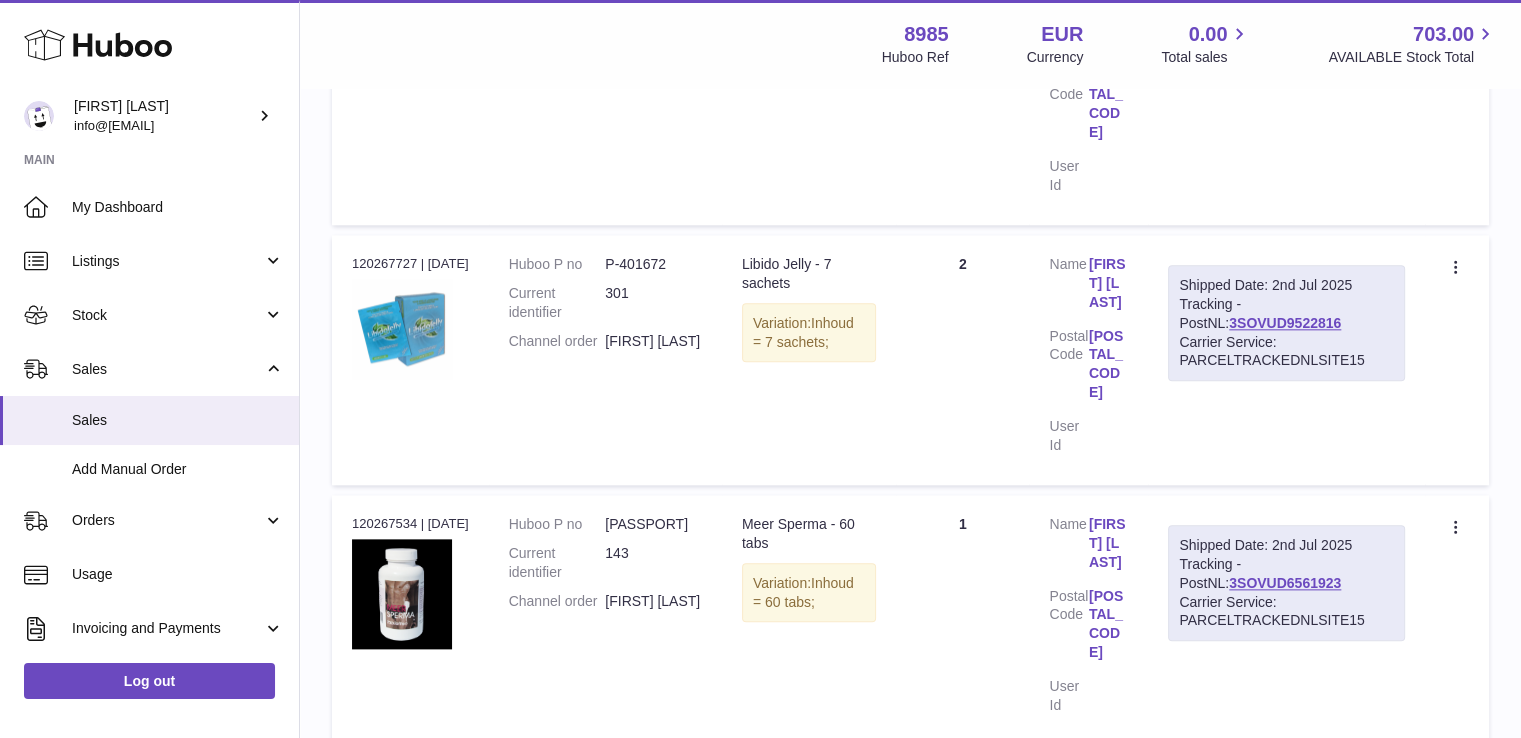 scroll, scrollTop: 2250, scrollLeft: 0, axis: vertical 